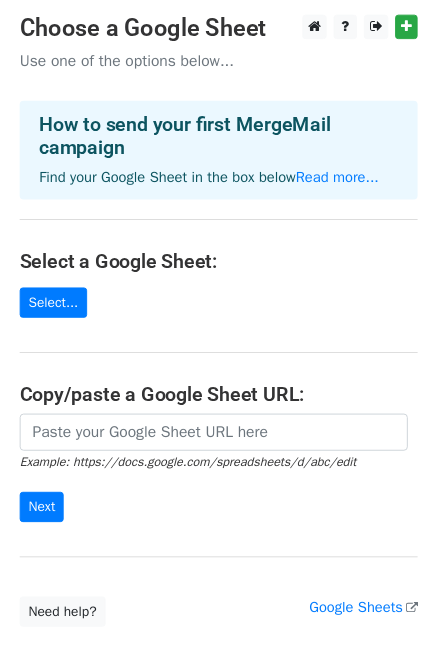 scroll, scrollTop: 0, scrollLeft: 0, axis: both 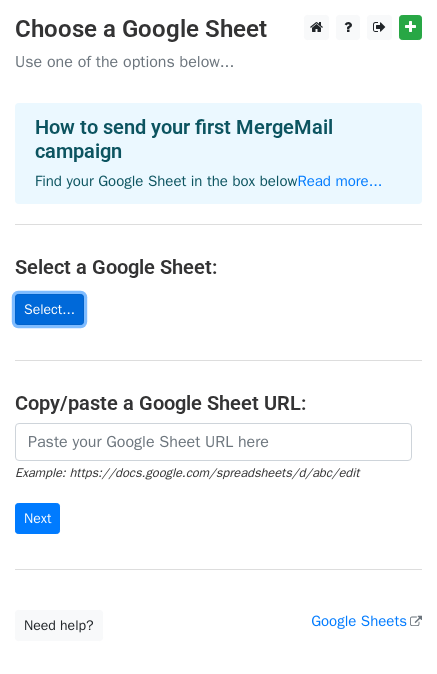 click on "Select..." at bounding box center [49, 309] 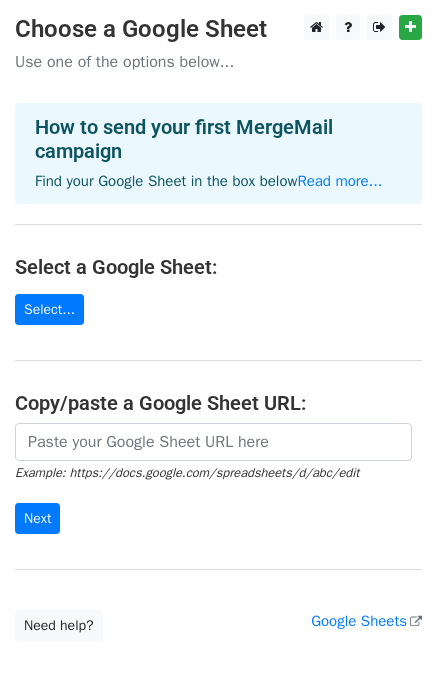 scroll, scrollTop: 0, scrollLeft: 0, axis: both 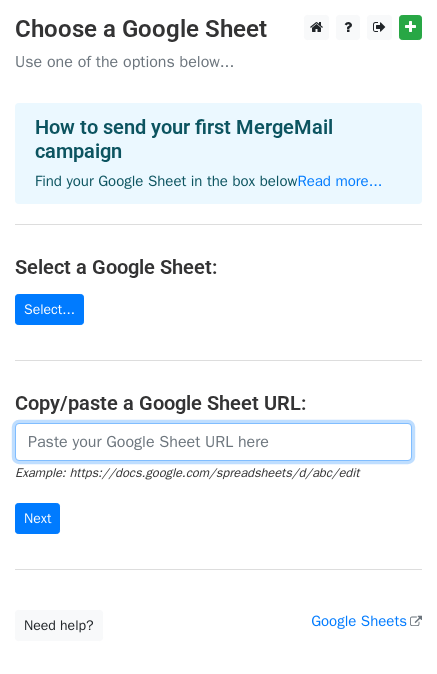 click at bounding box center [213, 442] 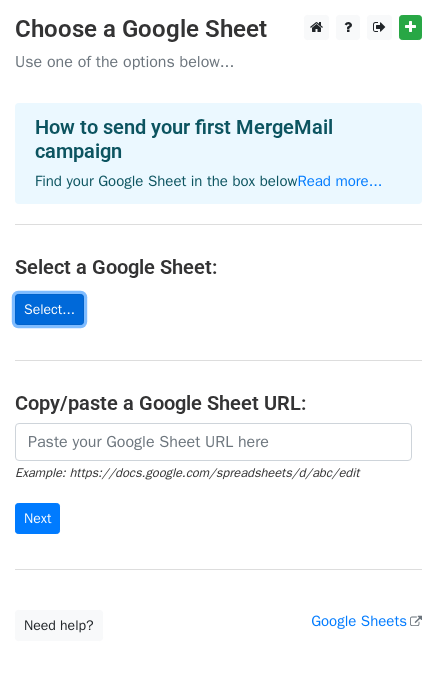 click on "Select..." at bounding box center (49, 309) 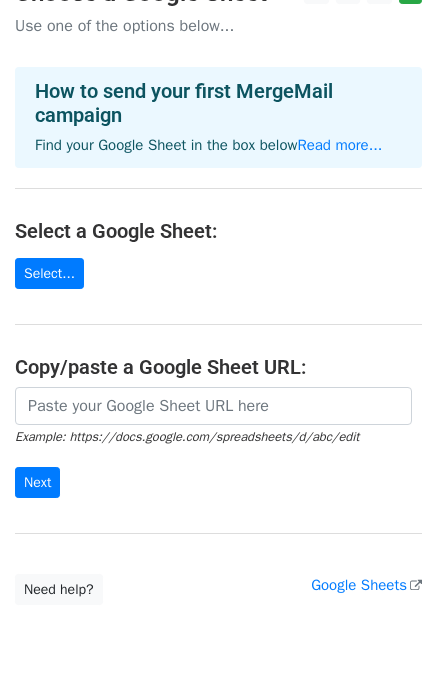 scroll, scrollTop: 0, scrollLeft: 0, axis: both 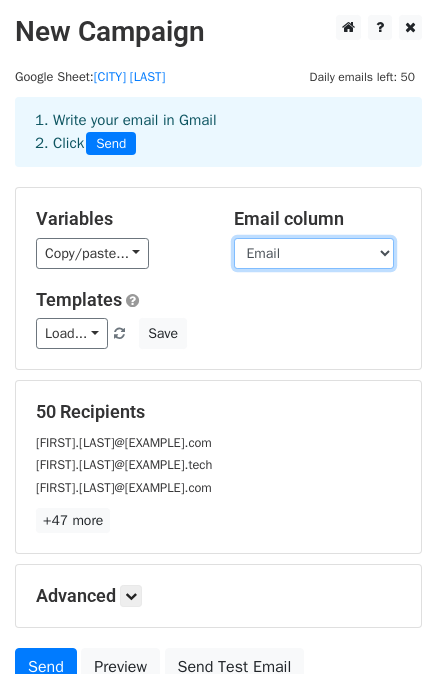 click on "First Name
Company
Email
Last Name
Title
Corporate Phone
Industry
Person Linkedin Url" at bounding box center [314, 253] 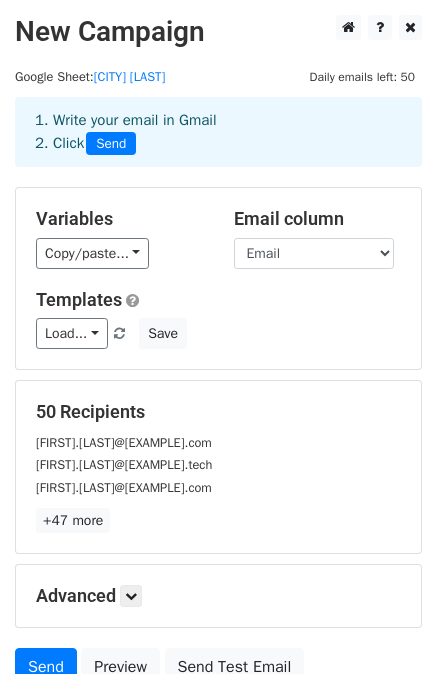 click on "Templates" at bounding box center [218, 300] 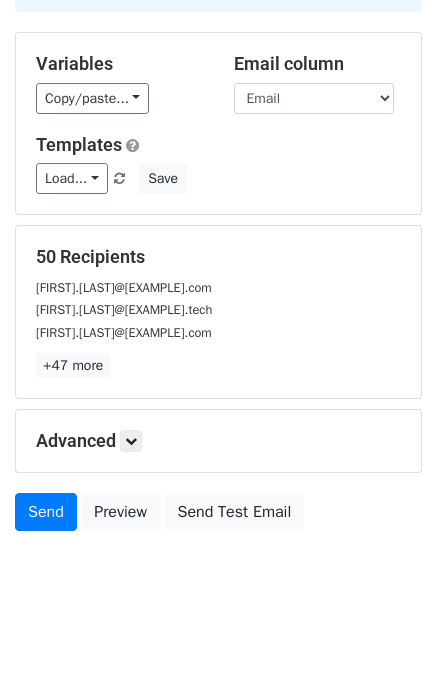 scroll, scrollTop: 0, scrollLeft: 0, axis: both 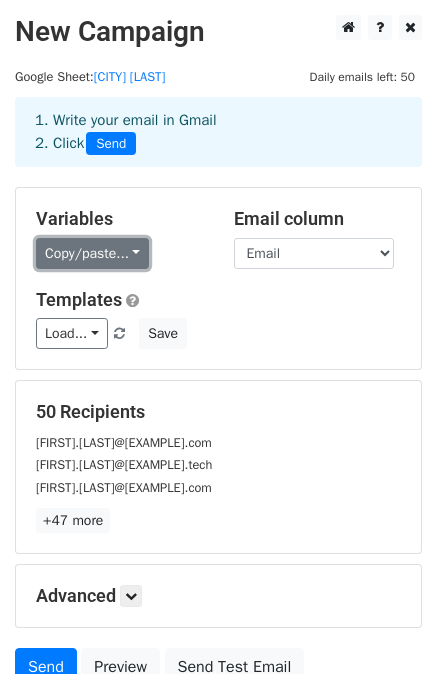 click on "Copy/paste..." at bounding box center [92, 253] 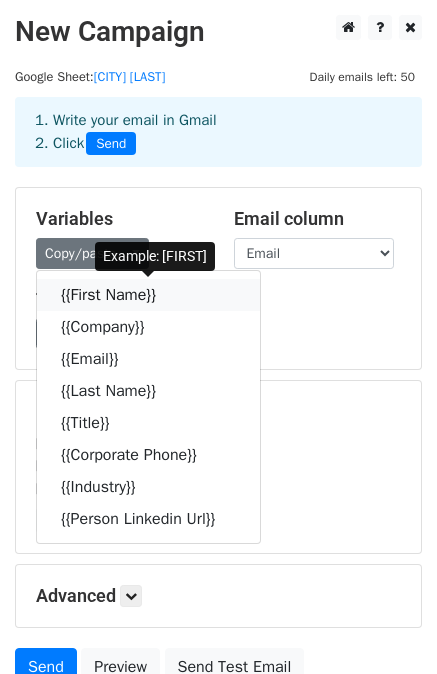 click on "{{First Name}}" at bounding box center (148, 295) 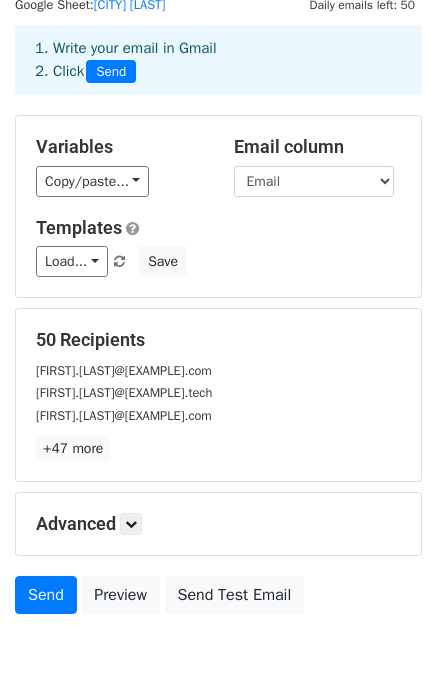 scroll, scrollTop: 180, scrollLeft: 0, axis: vertical 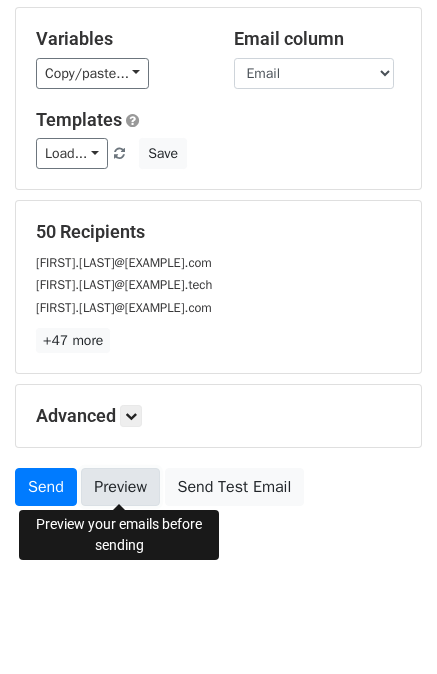 click on "Preview" at bounding box center [120, 487] 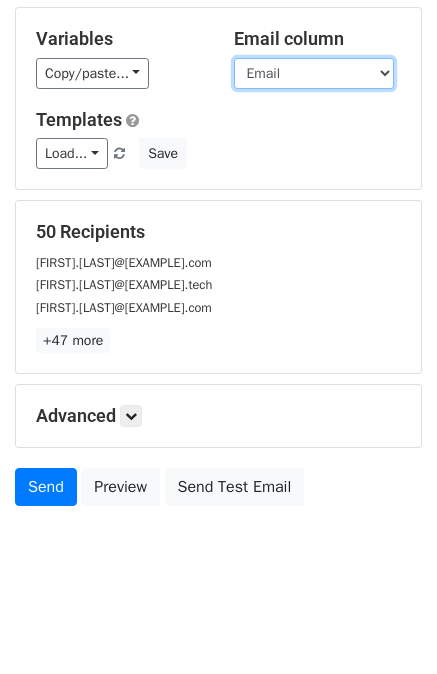 click on "First Name
Company
Email
Last Name
Title
Corporate Phone
Industry
Person Linkedin Url" at bounding box center [314, 73] 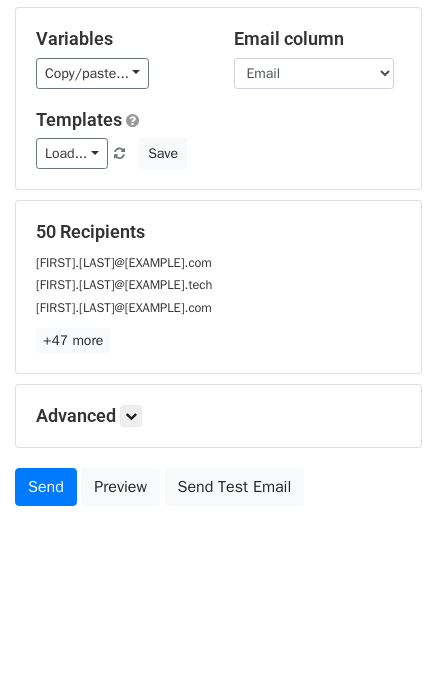 click on "Variables
Copy/paste...
{{First Name}}
{{Company}}
{{Email}}
{{Last Name}}
{{Title}}
{{Corporate Phone}}
{{Industry}}
{{Person Linkedin Url}}
Email column
First Name
Company
Email
Last Name
Title
Corporate Phone
Industry
Person Linkedin Url
Templates
Load...
No templates saved
Save" at bounding box center [218, 98] 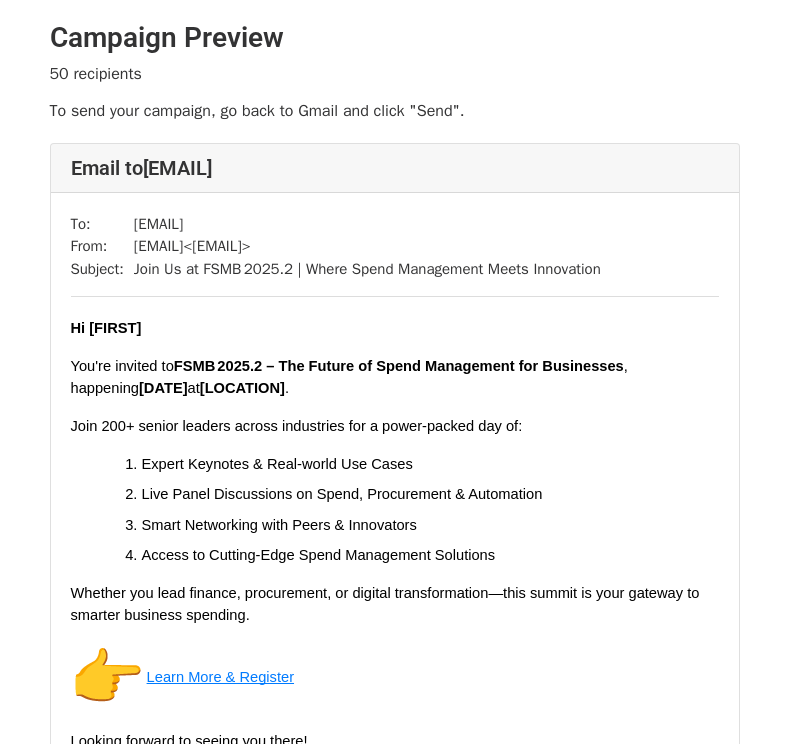 scroll, scrollTop: 0, scrollLeft: 0, axis: both 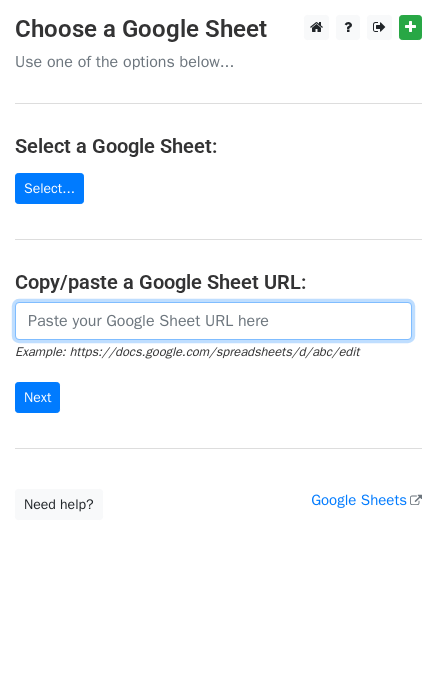 click at bounding box center (213, 321) 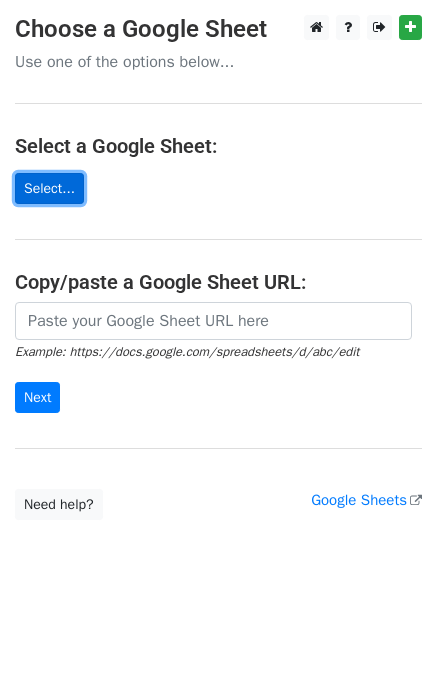 click on "Select..." at bounding box center [49, 188] 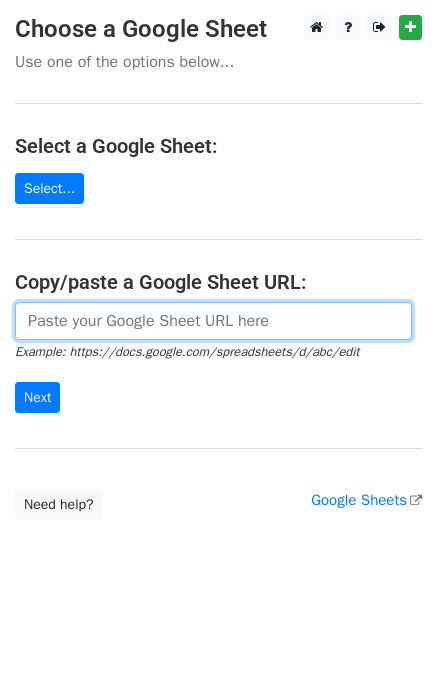 click at bounding box center (213, 321) 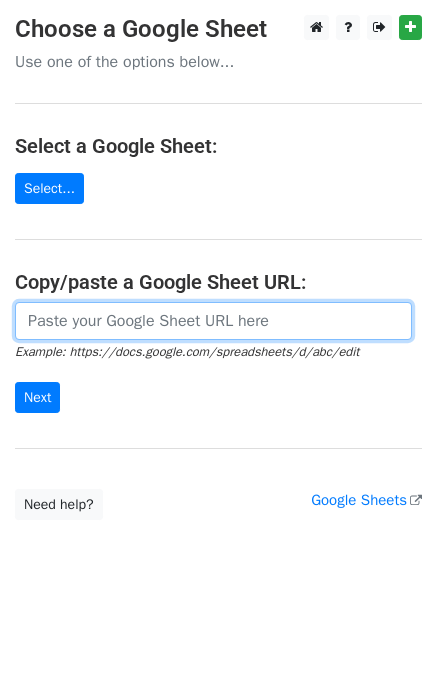 paste on "https://docs.google.com/spreadsheets/d/1sEvmLpblci1fD2396MNwn4gv4PkXesejUeXfjxY-jVY/edit?gid=0#gid=0" 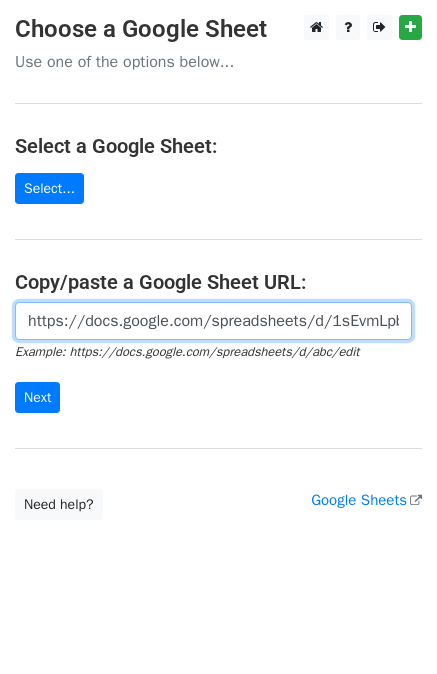 scroll, scrollTop: 0, scrollLeft: 419, axis: horizontal 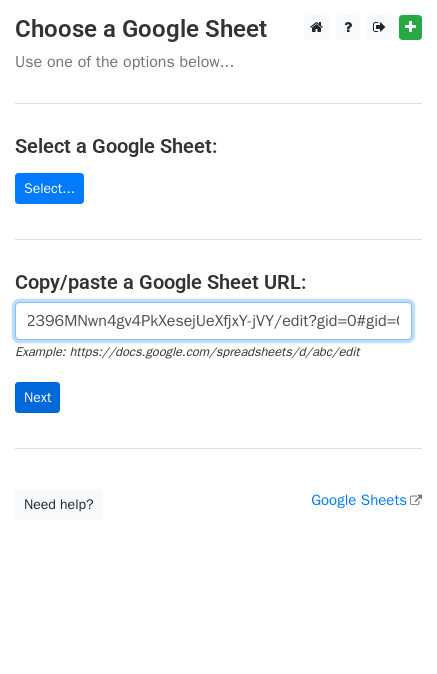 type on "https://docs.google.com/spreadsheets/d/1sEvmLpblci1fD2396MNwn4gv4PkXesejUeXfjxY-jVY/edit?gid=0#gid=0" 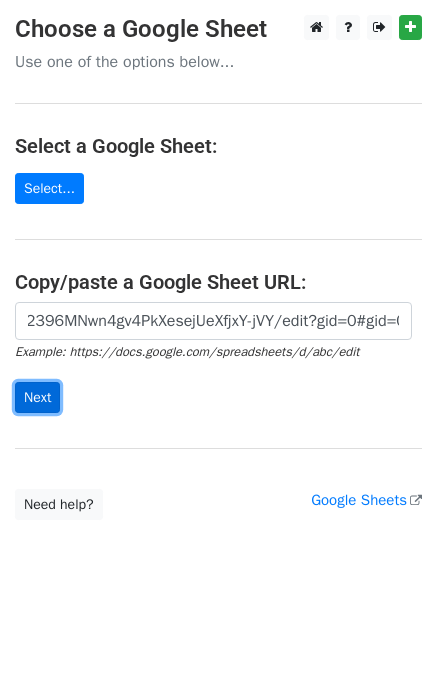 click on "Next" at bounding box center (37, 397) 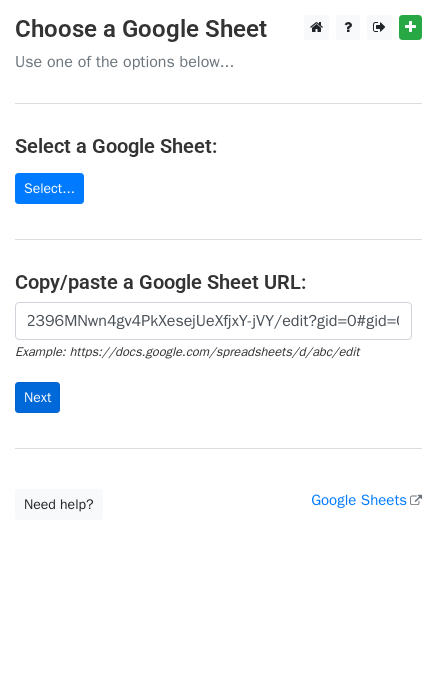 scroll, scrollTop: 0, scrollLeft: 0, axis: both 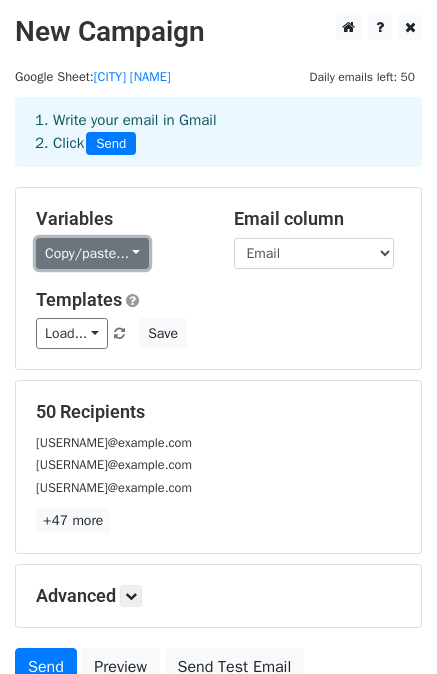 click on "Copy/paste..." at bounding box center (92, 253) 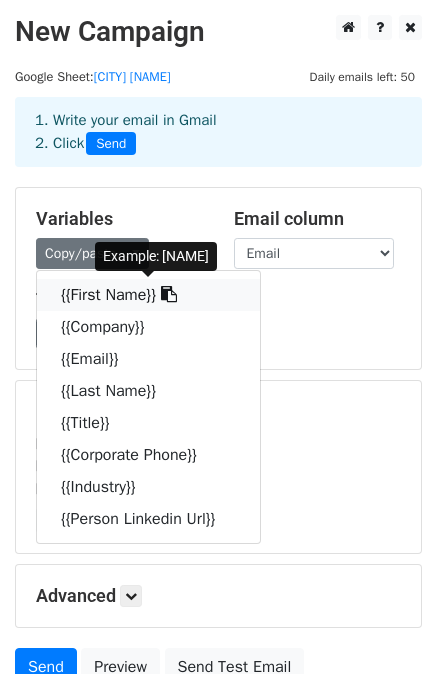 click on "{{First Name}}" at bounding box center (148, 295) 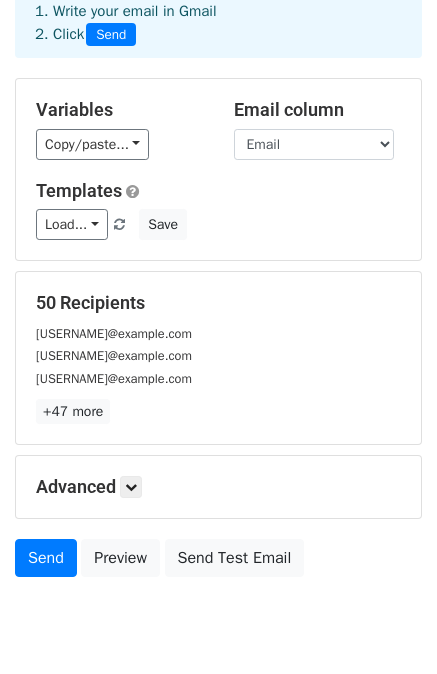 scroll, scrollTop: 180, scrollLeft: 0, axis: vertical 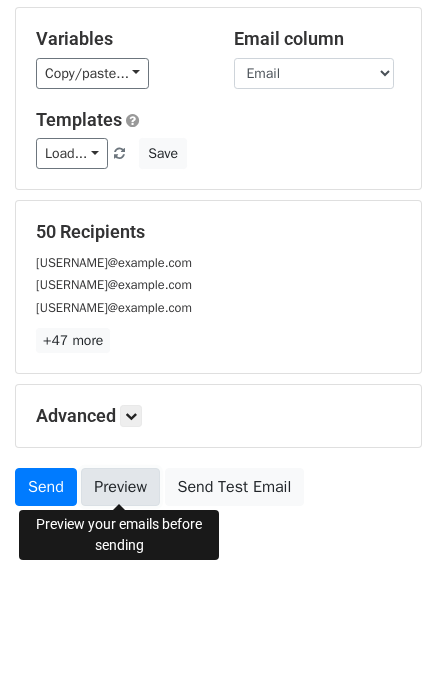 click on "Preview" at bounding box center [120, 487] 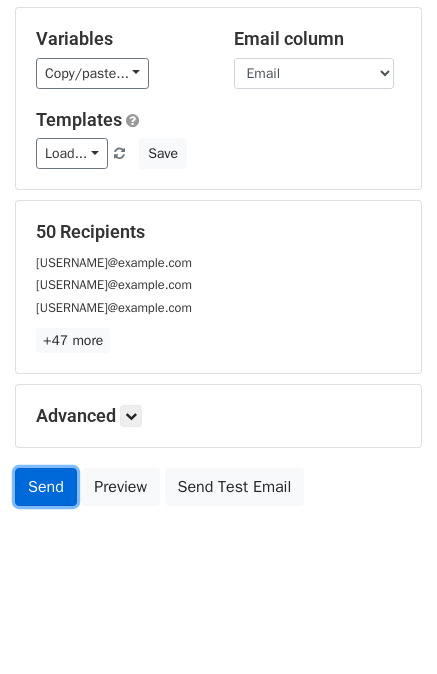 click on "Send" at bounding box center (46, 487) 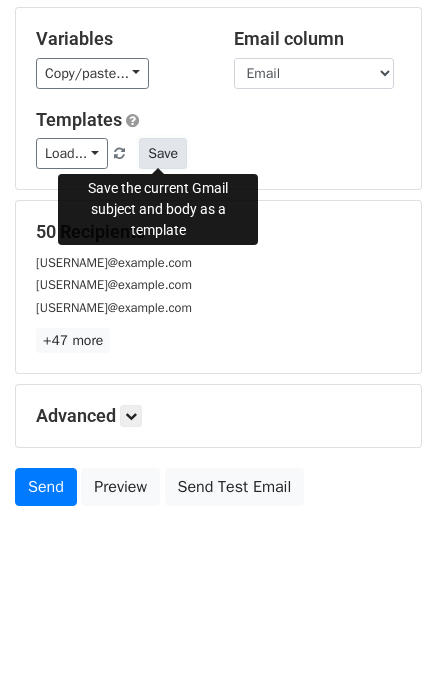 click on "Save" at bounding box center (163, 153) 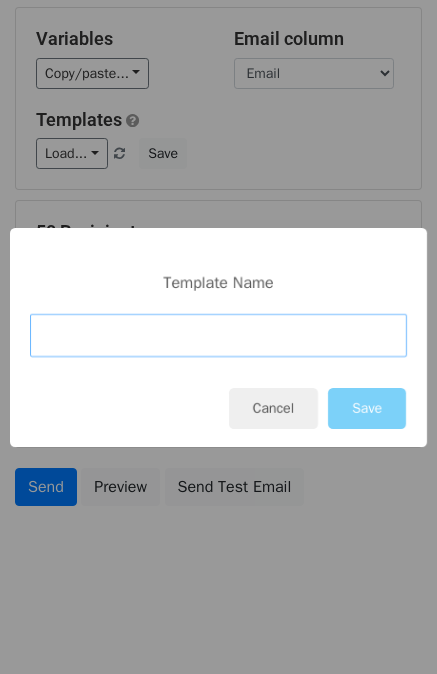click at bounding box center [218, 335] 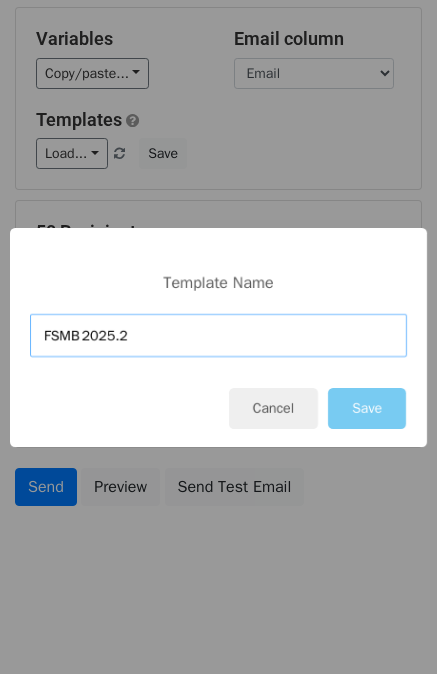type on "FSMB 2025.2" 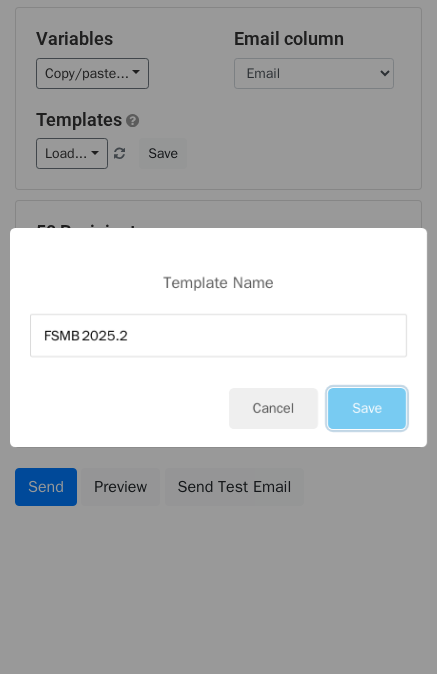 click on "Save" at bounding box center [367, 408] 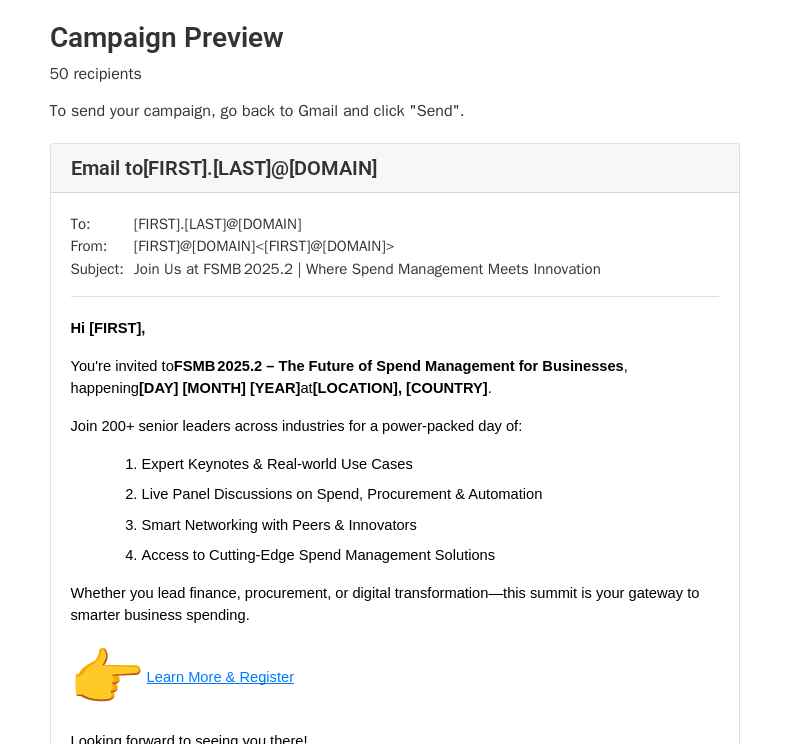 scroll, scrollTop: 0, scrollLeft: 0, axis: both 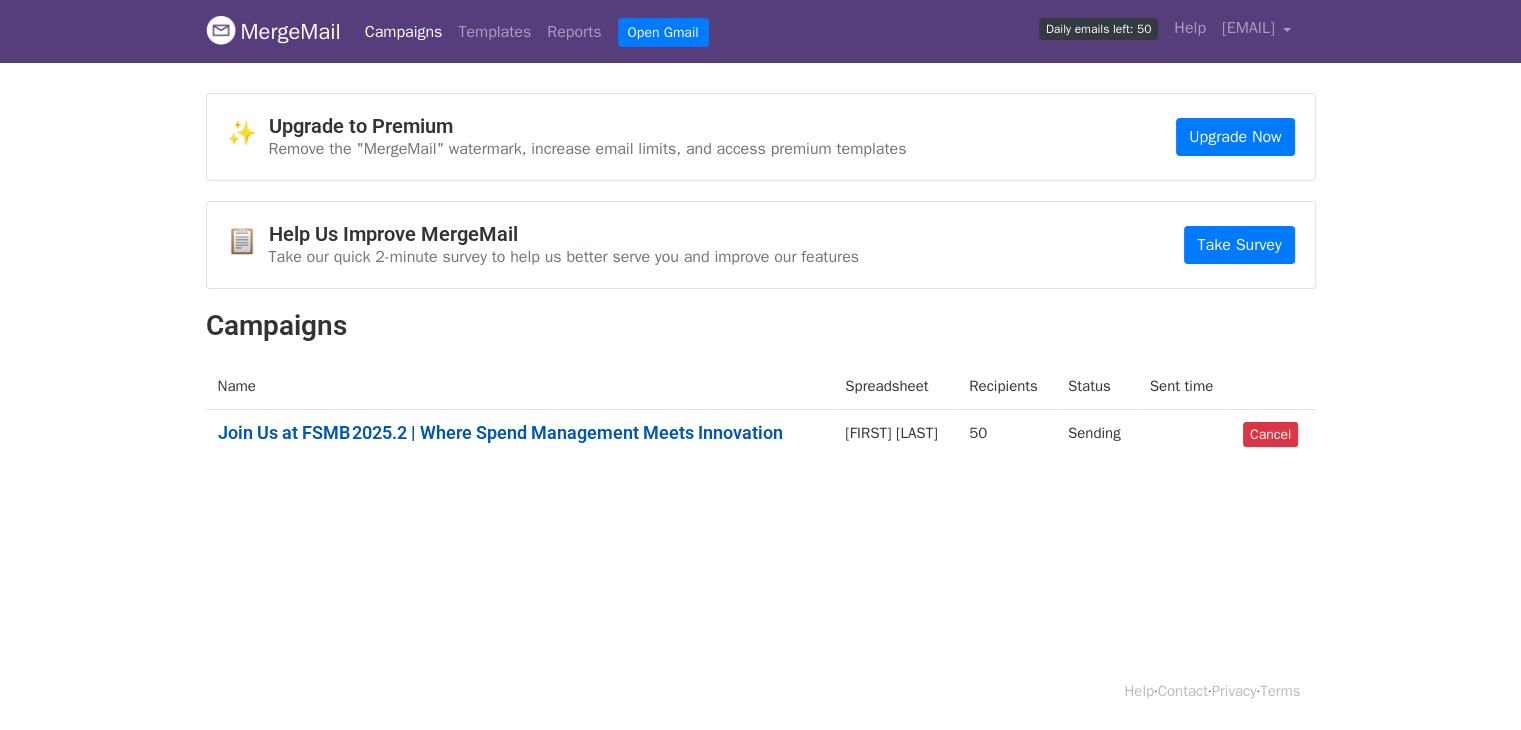click on "Join Us at FSMB 2025.2 | Where Spend Management Meets Innovation" at bounding box center [520, 433] 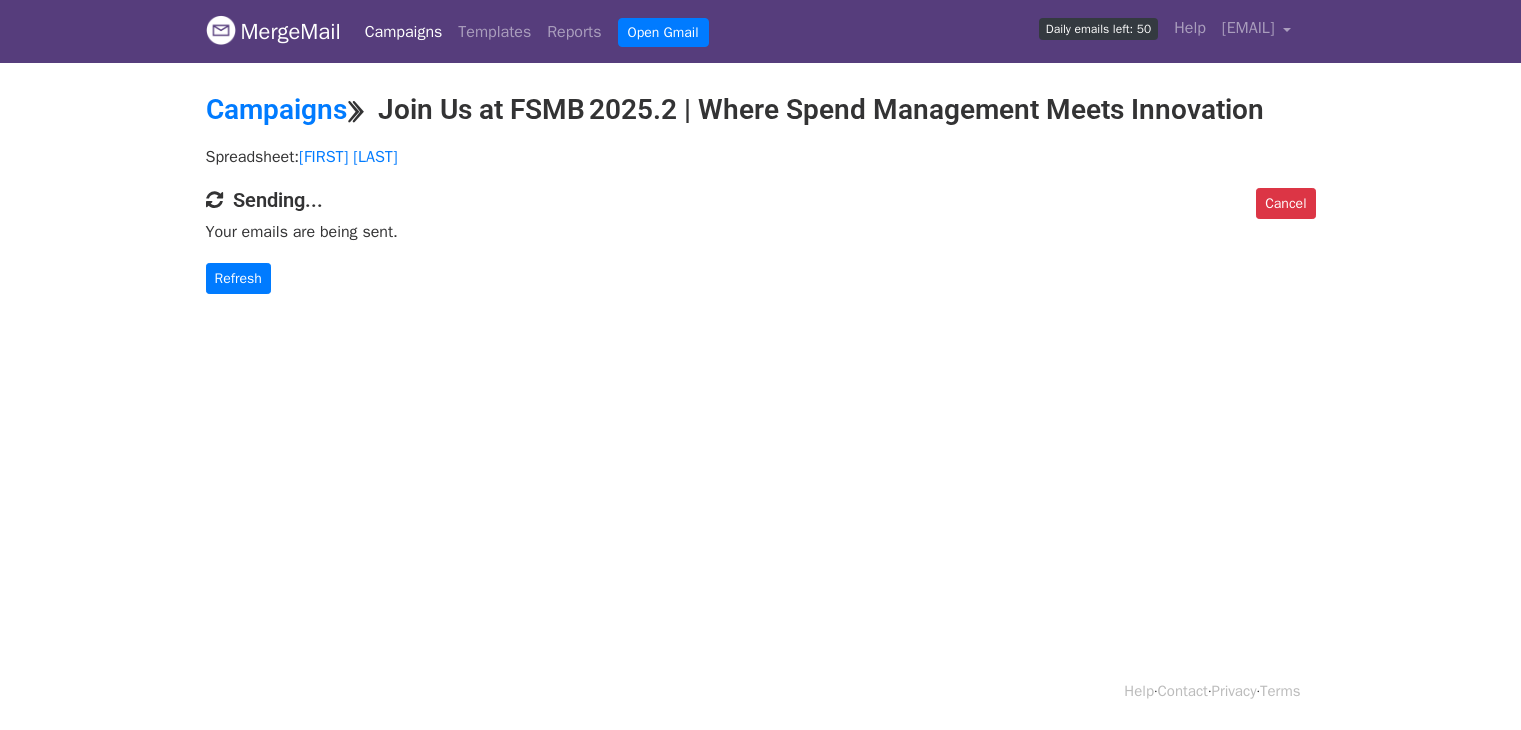 scroll, scrollTop: 0, scrollLeft: 0, axis: both 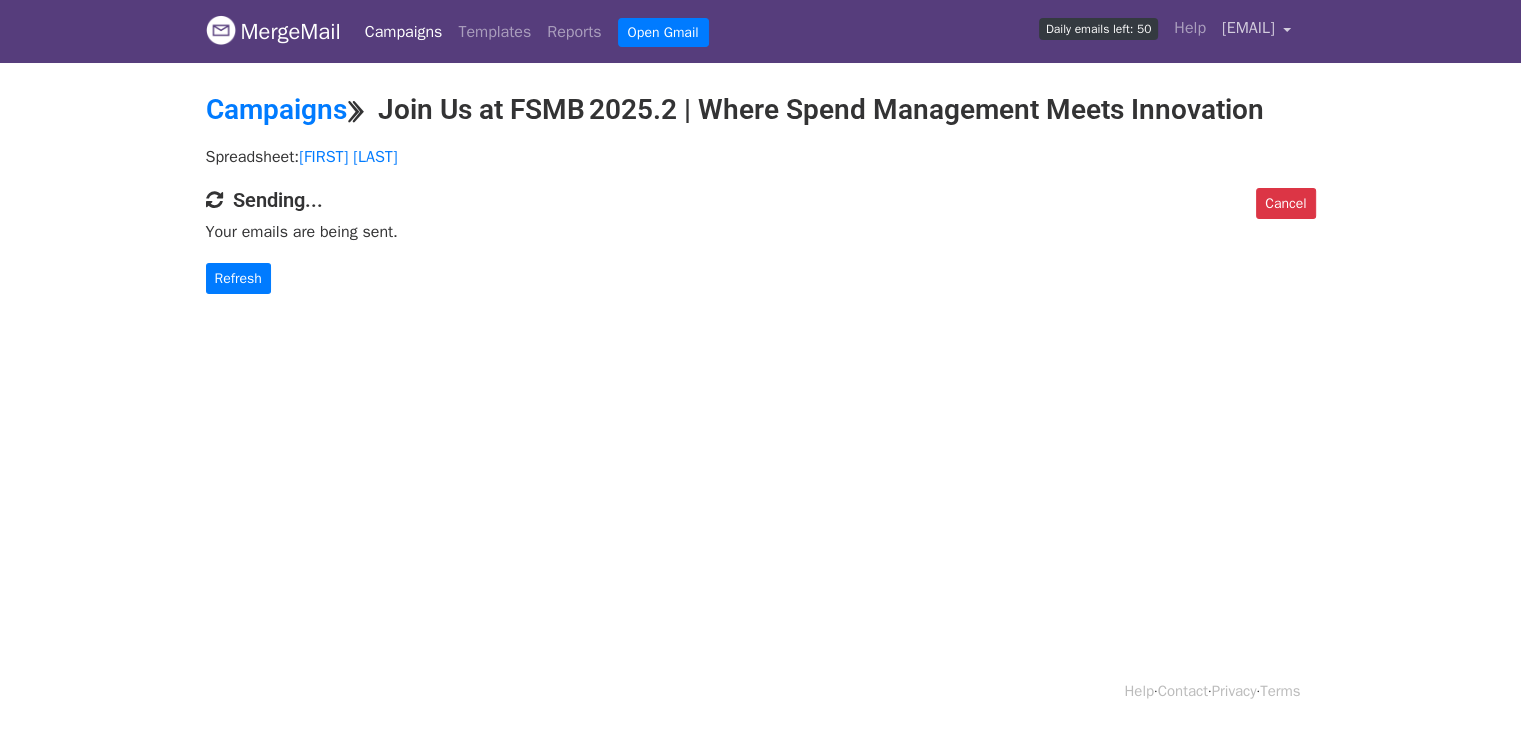 click on "[EMAIL]" at bounding box center (1257, 31) 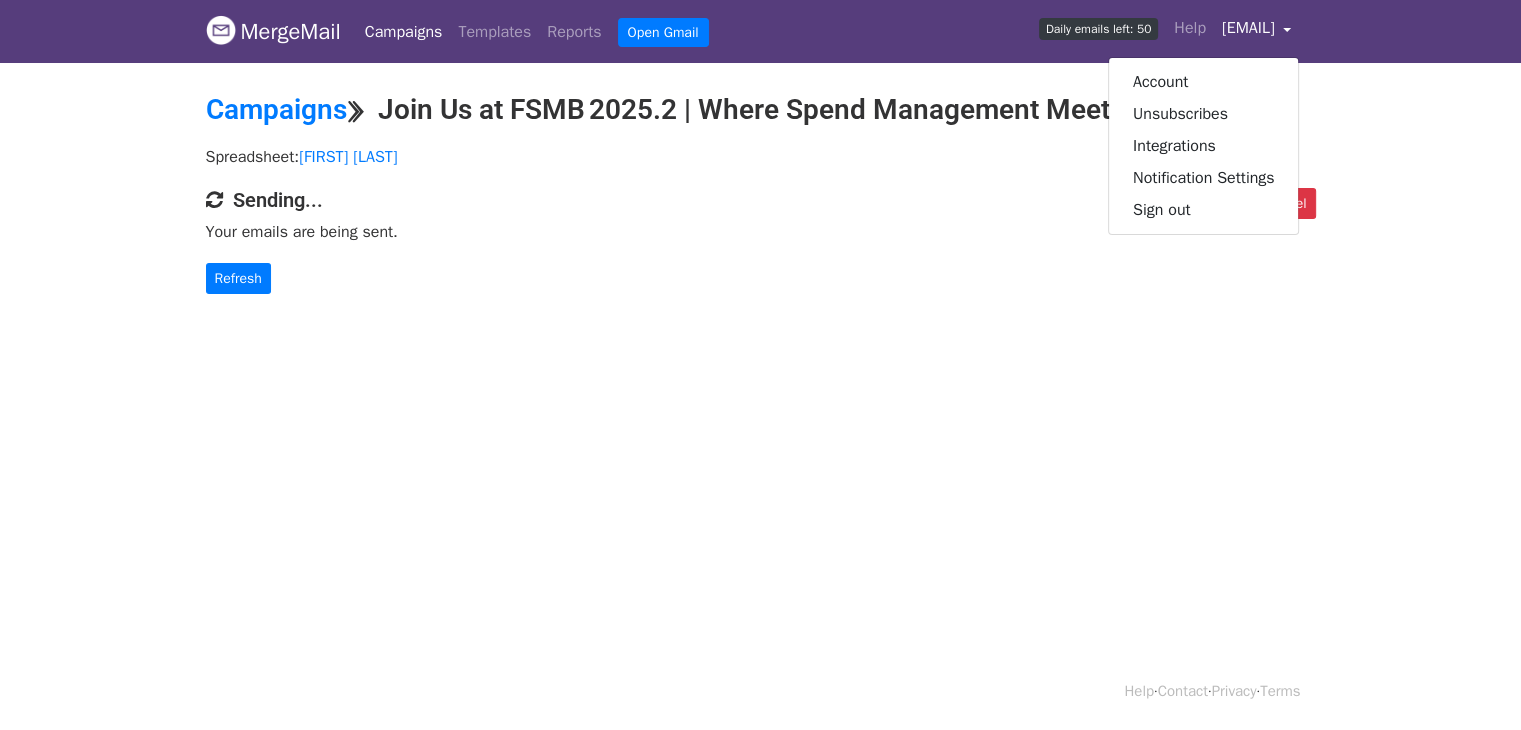 click on "Your emails are being sent." at bounding box center [761, 232] 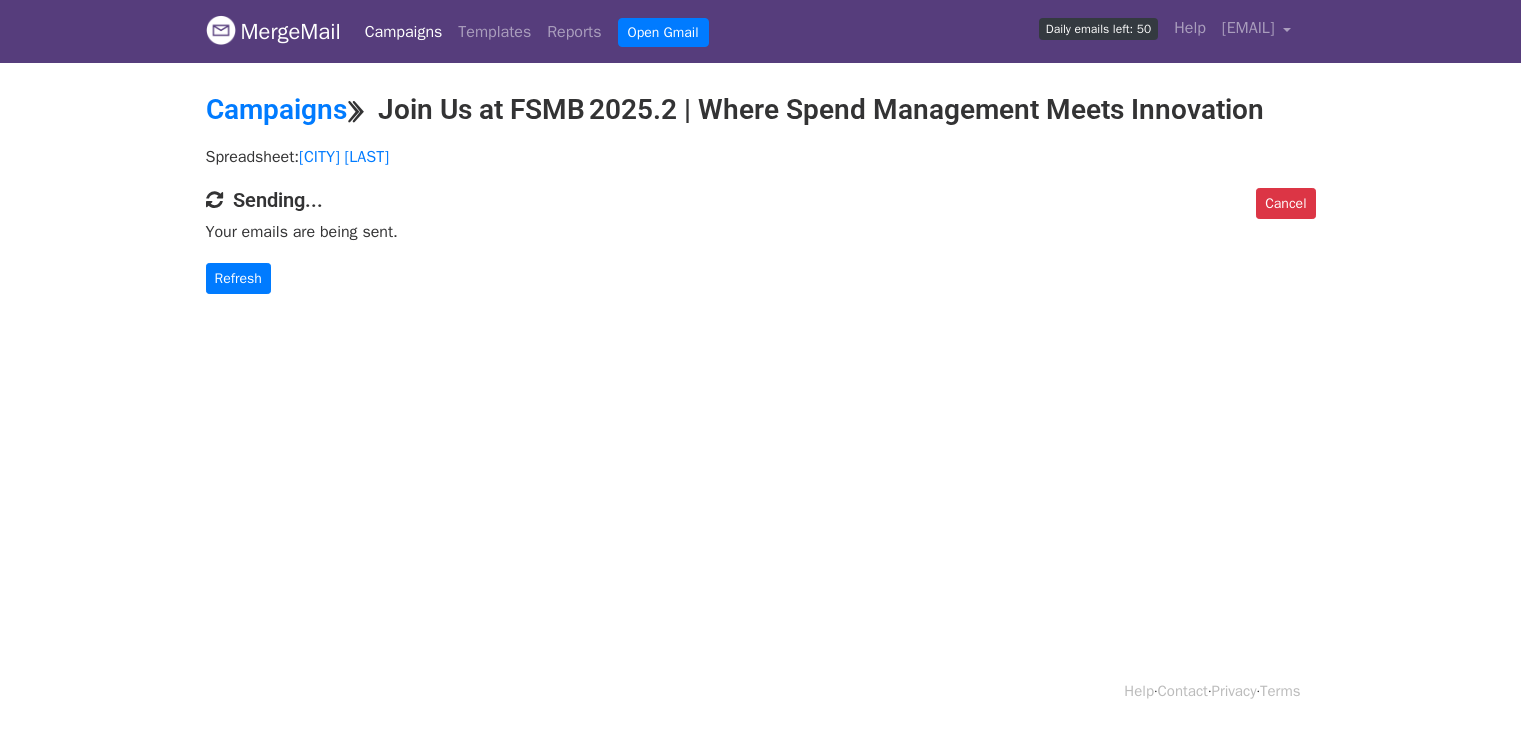 scroll, scrollTop: 0, scrollLeft: 0, axis: both 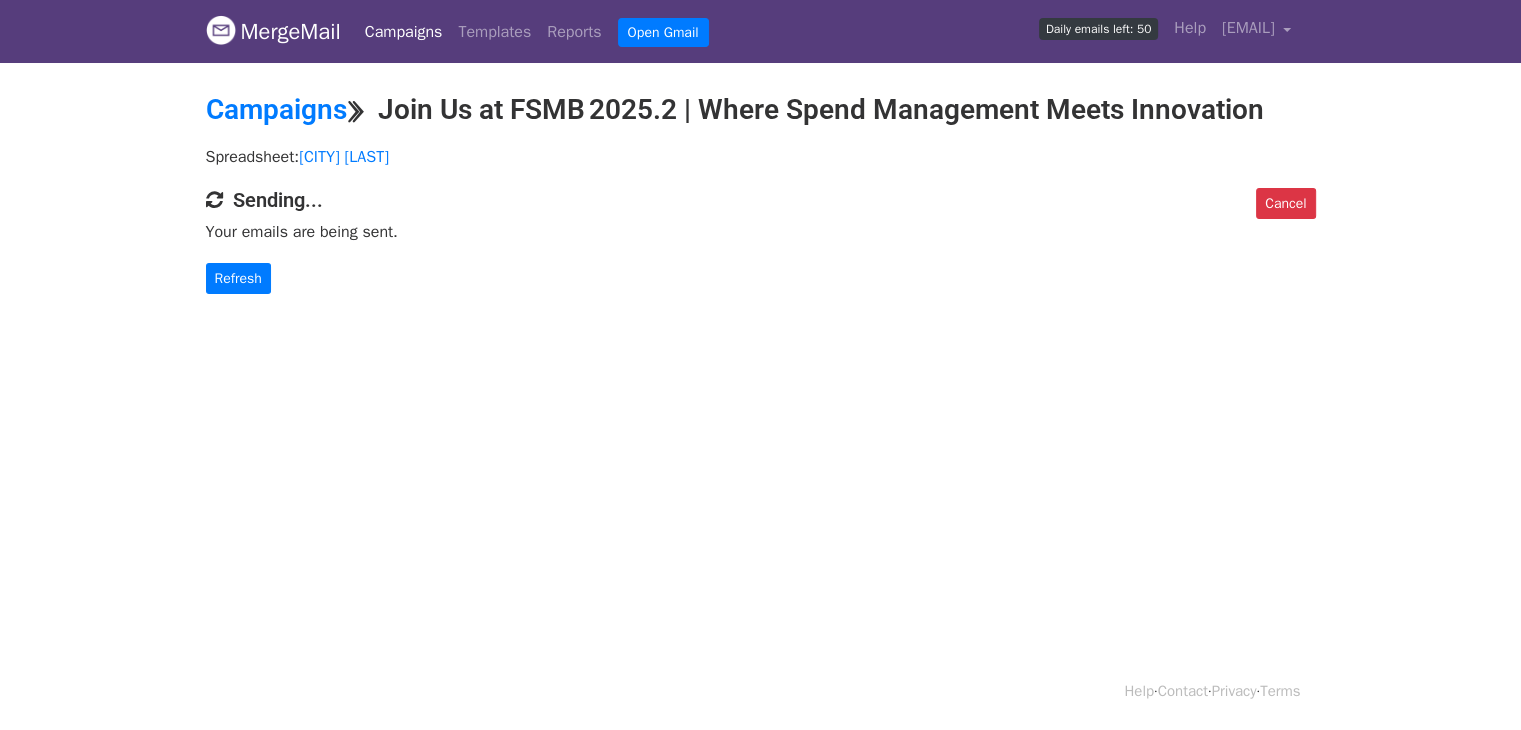 click on "MergeMail
Campaigns
Templates
Reports
Open Gmail
Daily emails left: 50
Help
djessica@techtrekevent.com
Account
Unsubscribes
Integrations
Notification Settings
Sign out
New Features
You're all caught up!
Scheduled Campaigns
Schedule your emails to be sent later.
Read more
Account Reports
View reports across all of your campaigns to find highly-engaged recipients and to see which templates and campaigns have the most clicks and opens.
Read more
View my reports
Template Editor
Create beautiful emails using our powerful template editor.
Read more
View my templates
Campaigns
⟫
Join Us at FSMB 2025.2 | Where Spend Management Meets Innovation
Spreadsheet:
London Lekha
Cancel
Sending...
Your emails are being sent.
Refresh
Help" at bounding box center [760, 365] 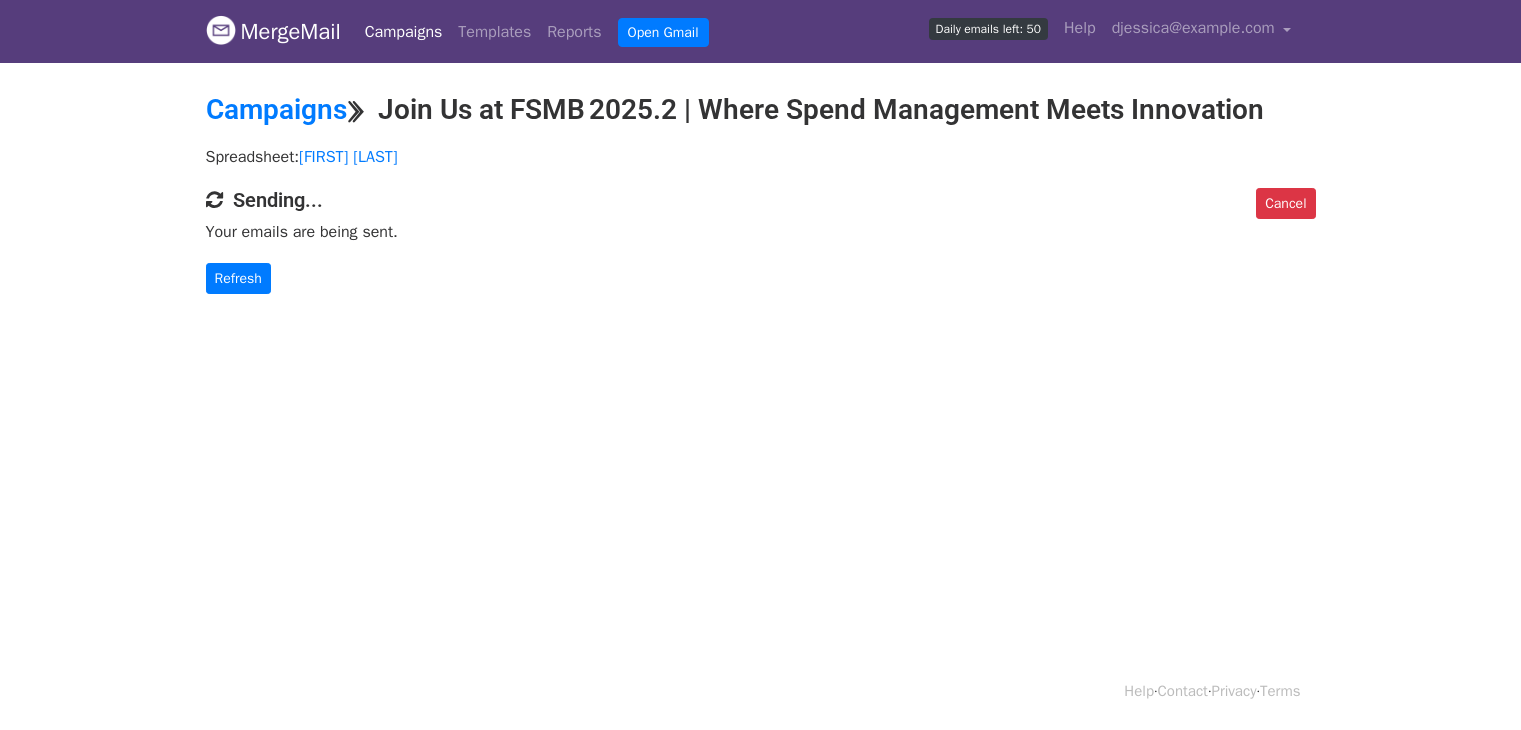scroll, scrollTop: 0, scrollLeft: 0, axis: both 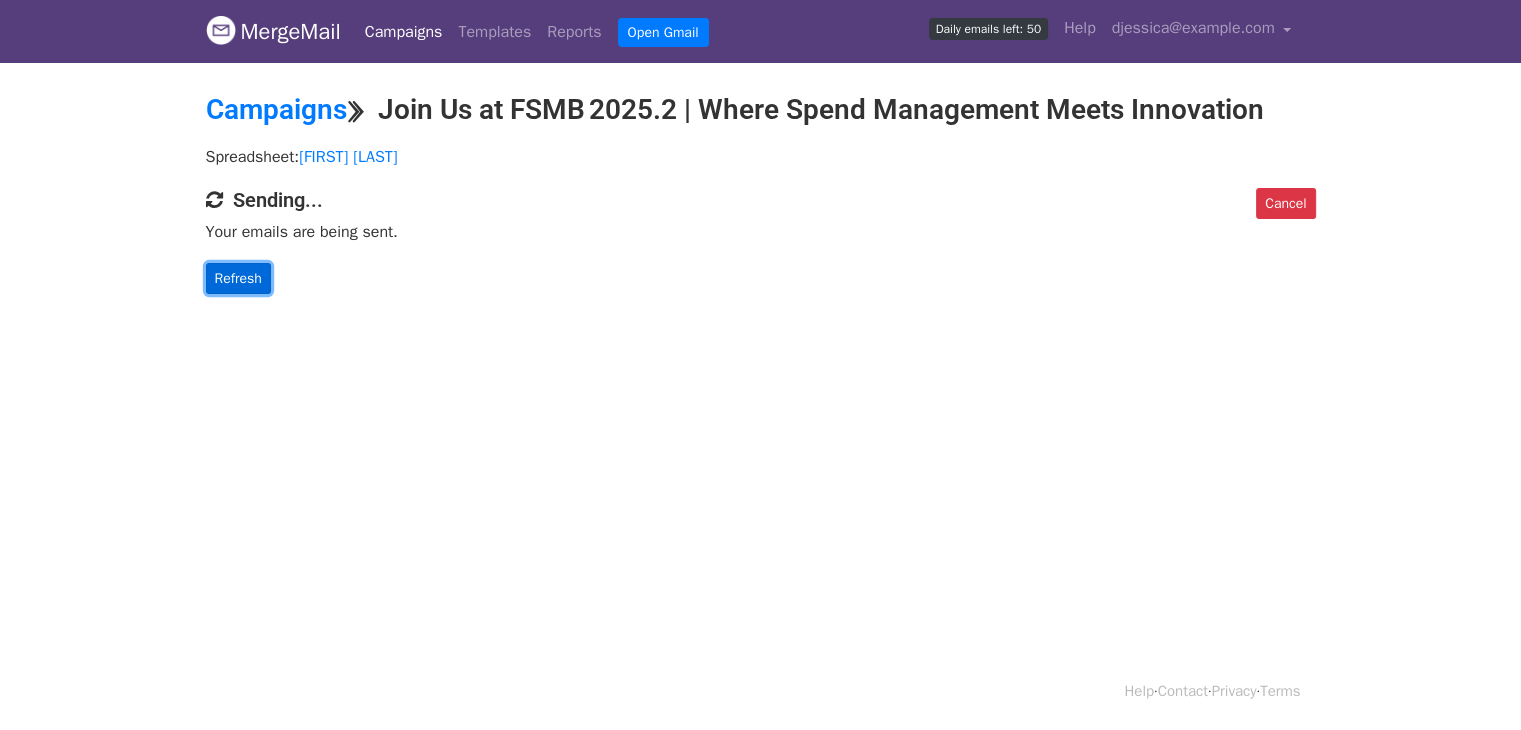 click on "Refresh" at bounding box center [238, 278] 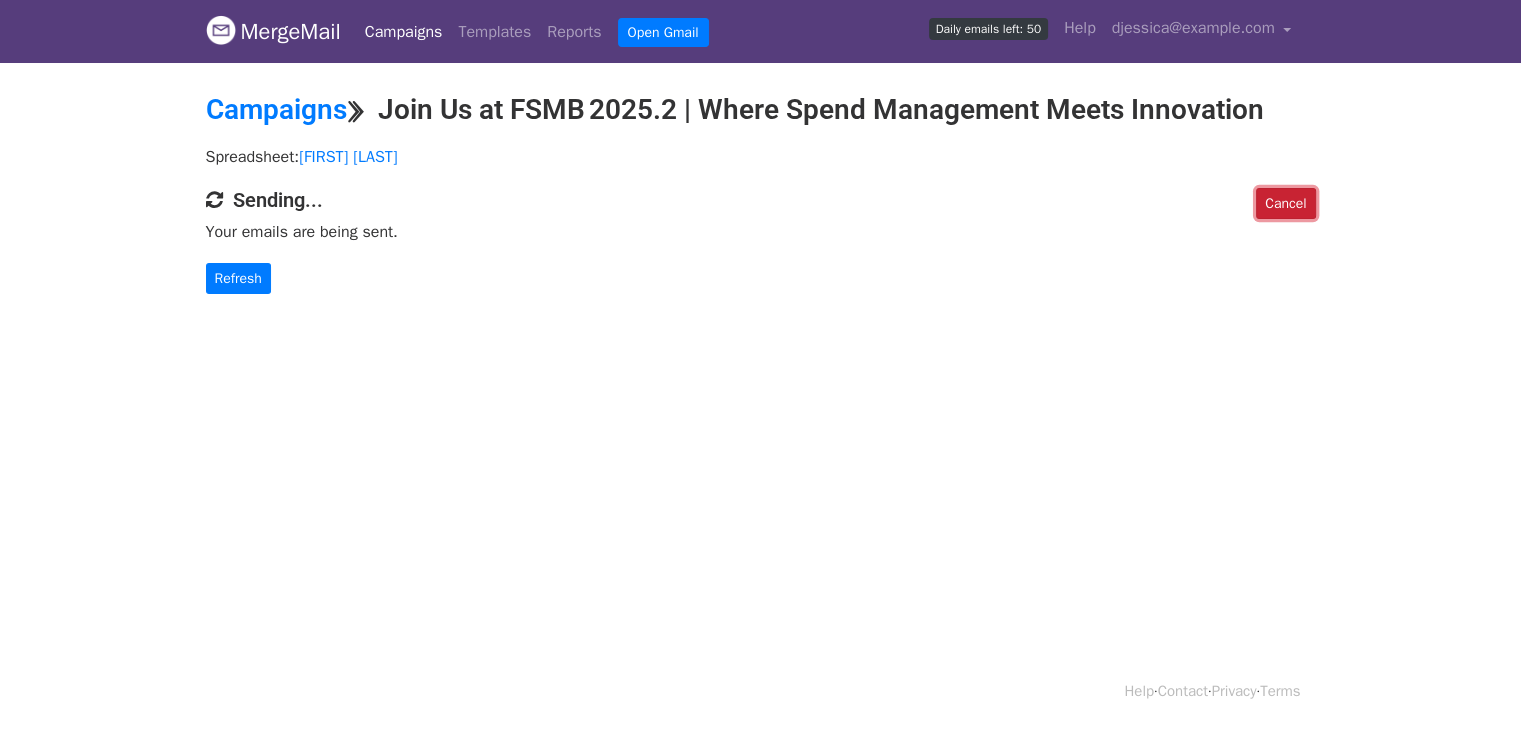 click on "Cancel" at bounding box center [1285, 203] 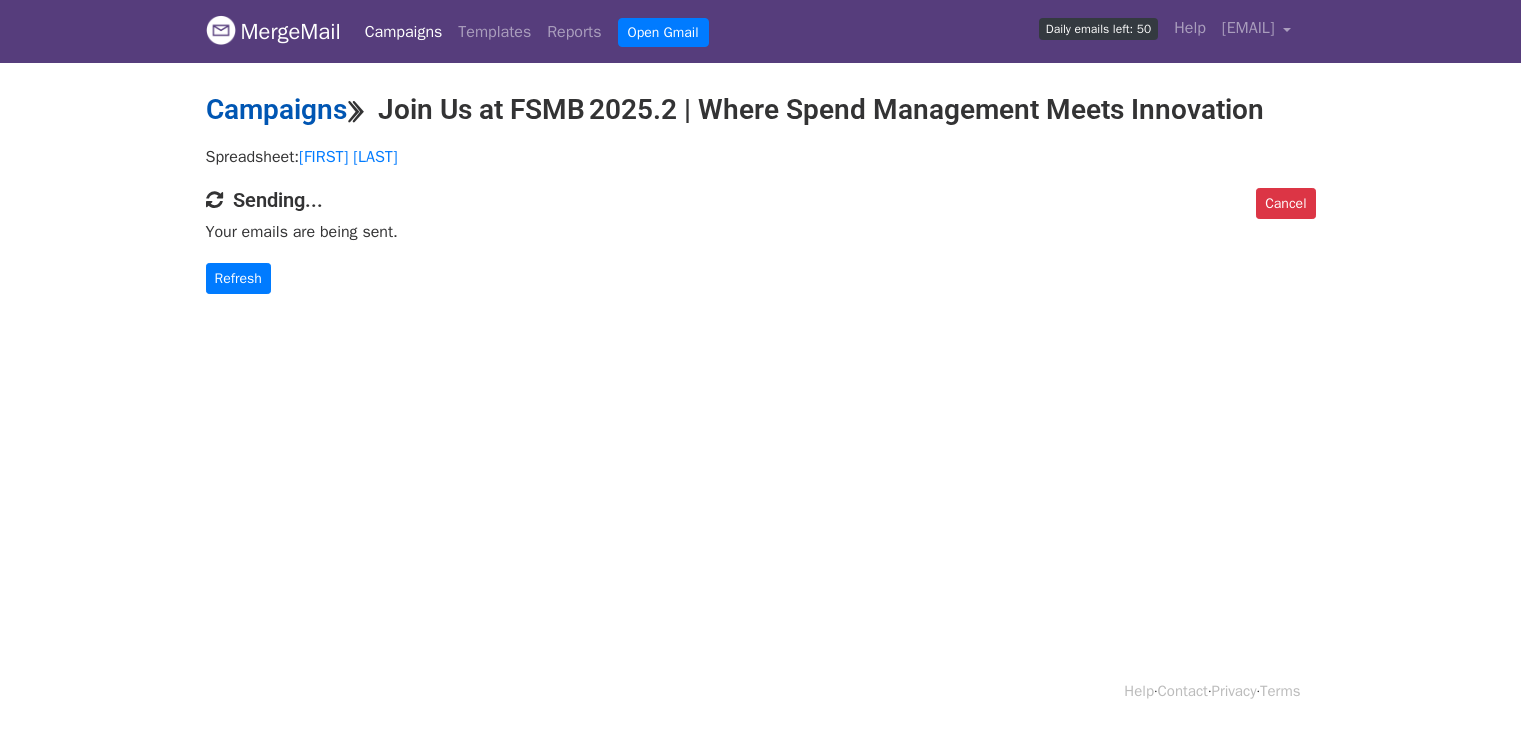 scroll, scrollTop: 0, scrollLeft: 0, axis: both 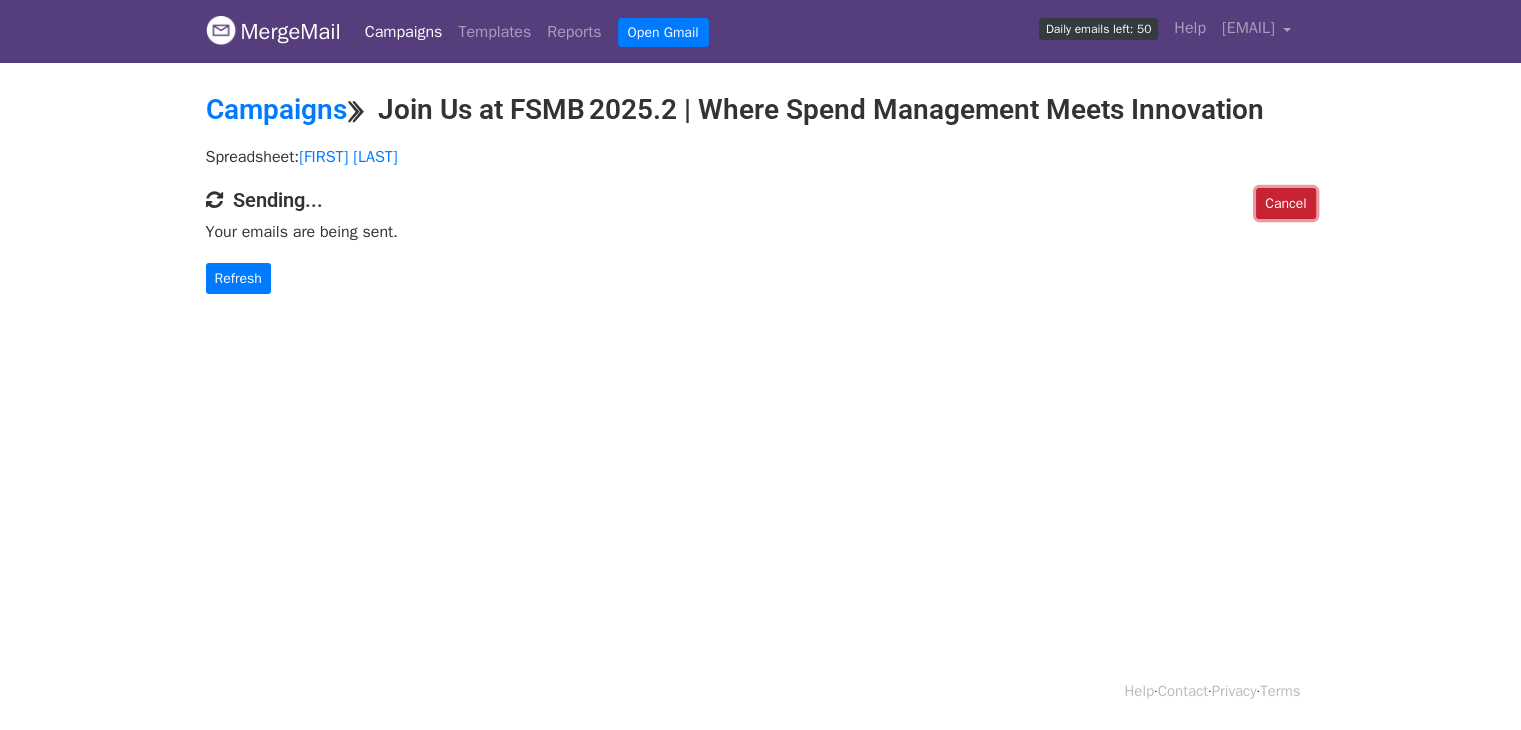 click on "Cancel" at bounding box center [1285, 203] 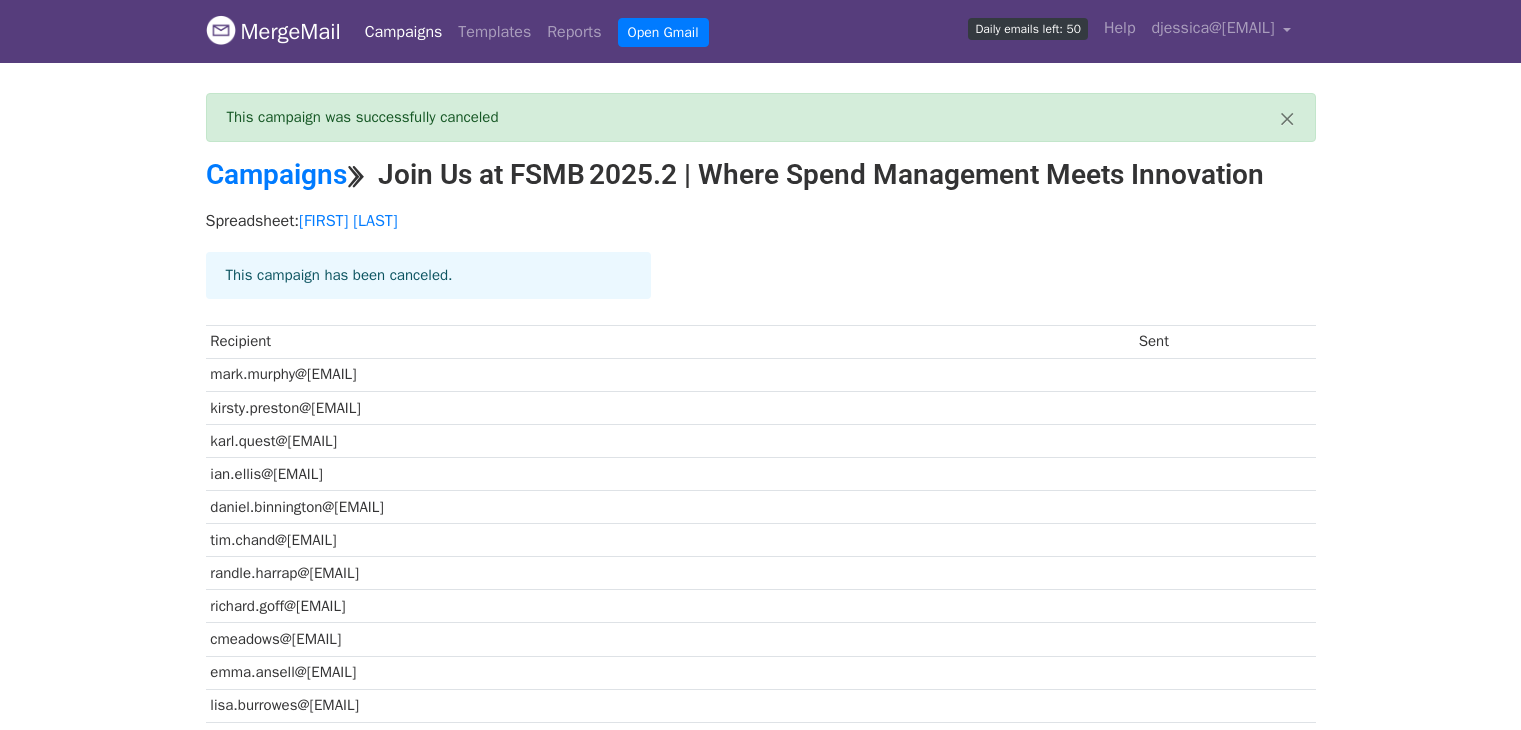 scroll, scrollTop: 0, scrollLeft: 0, axis: both 